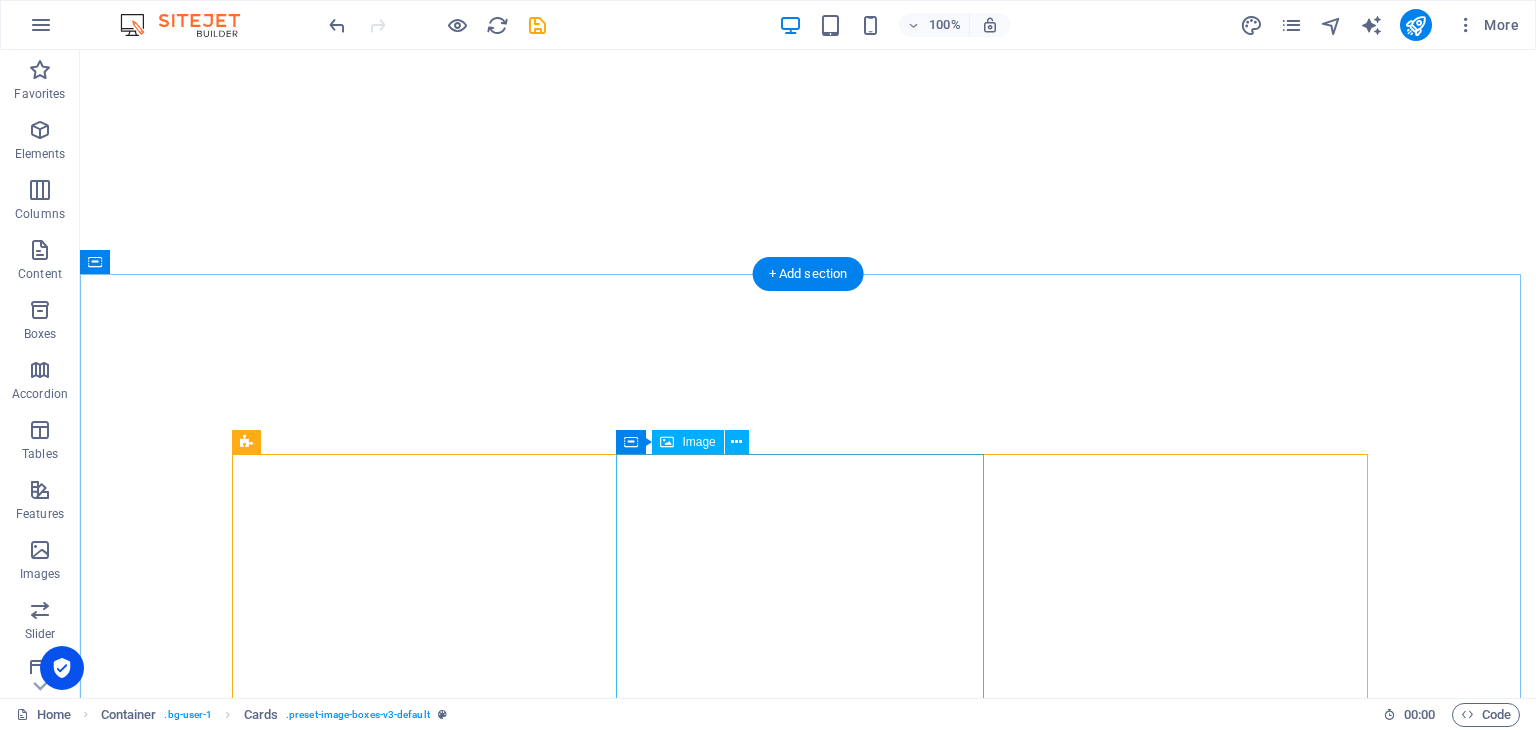 scroll, scrollTop: 0, scrollLeft: 0, axis: both 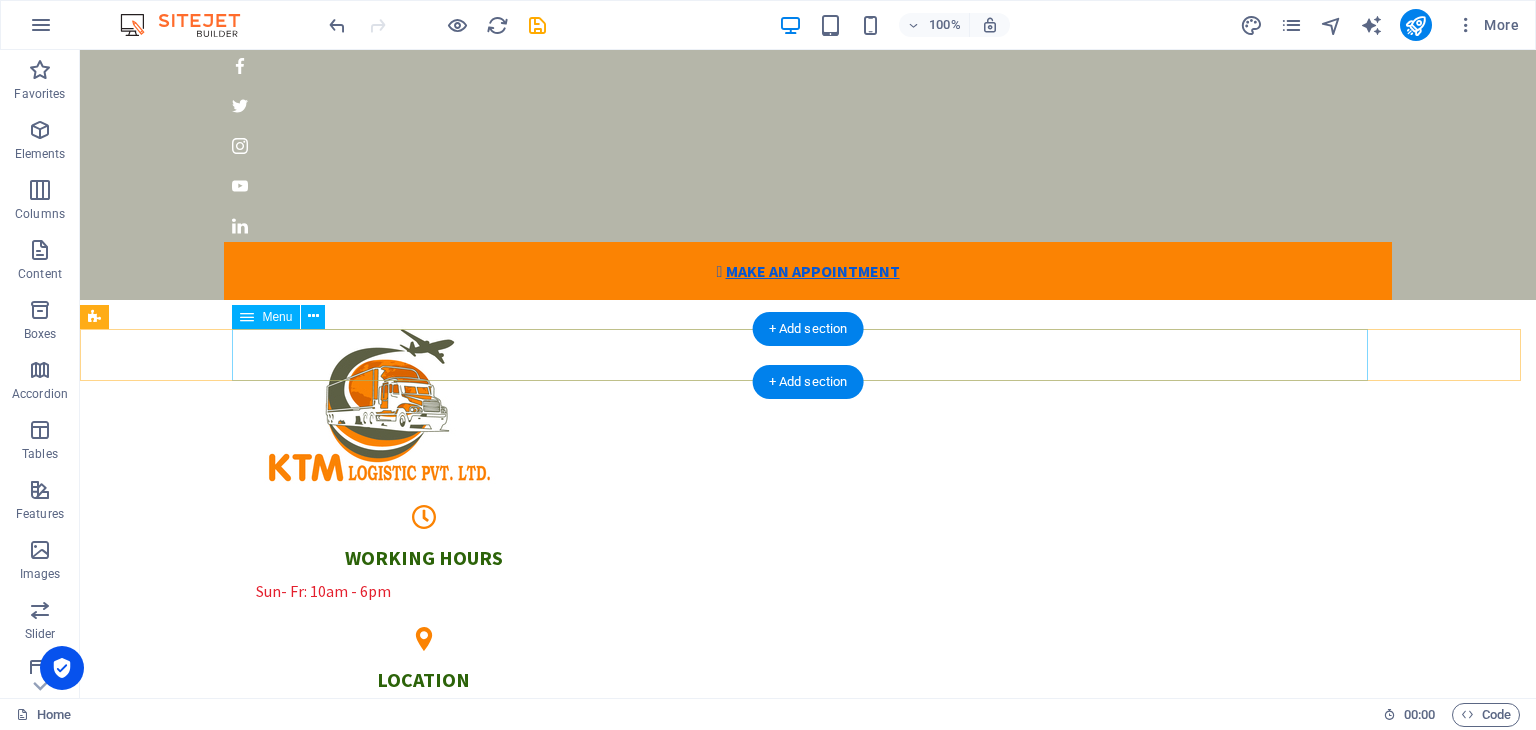 click on "Home About us Our services Testimonials Gallery Contact" at bounding box center (808, 929) 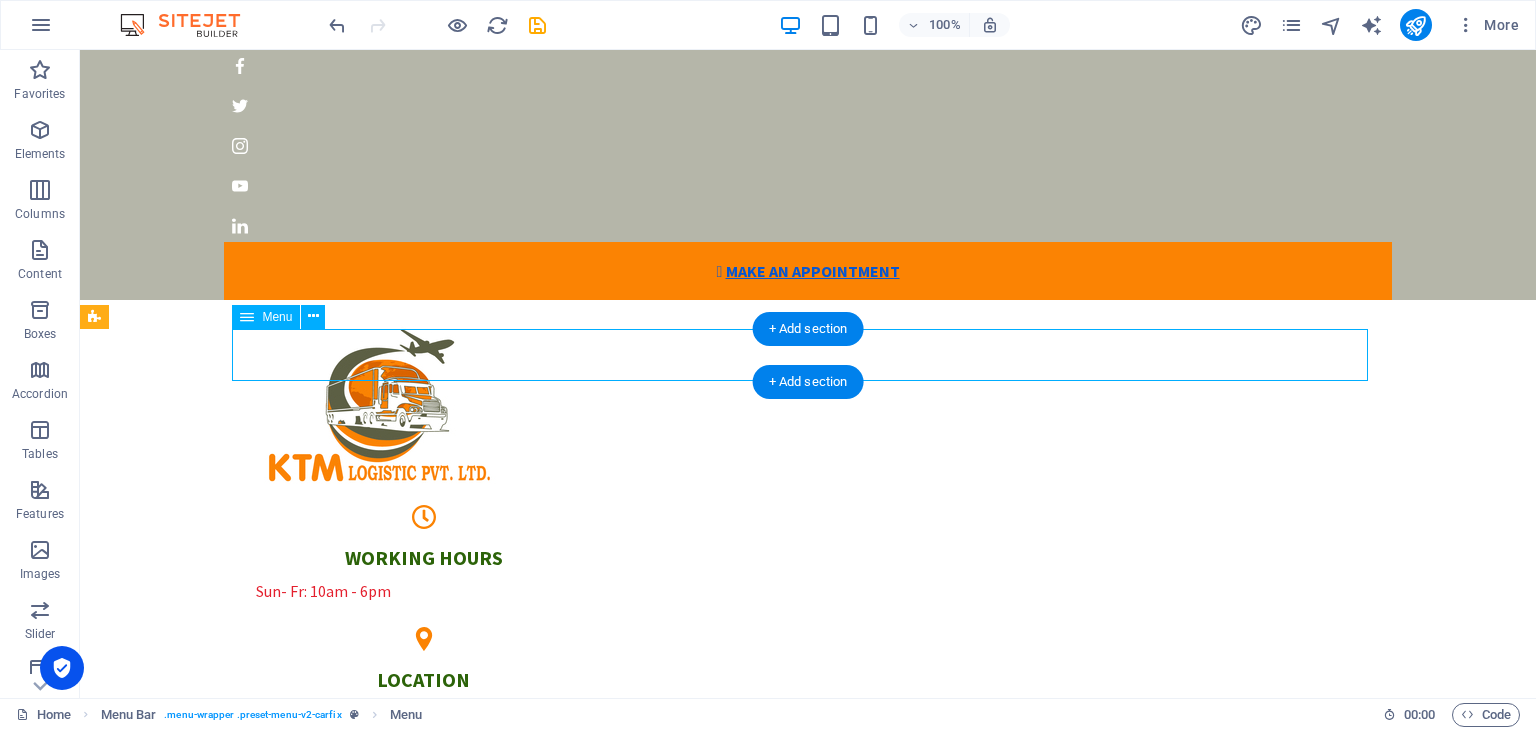 click on "Home About us Our services Testimonials Gallery Contact" at bounding box center (808, 929) 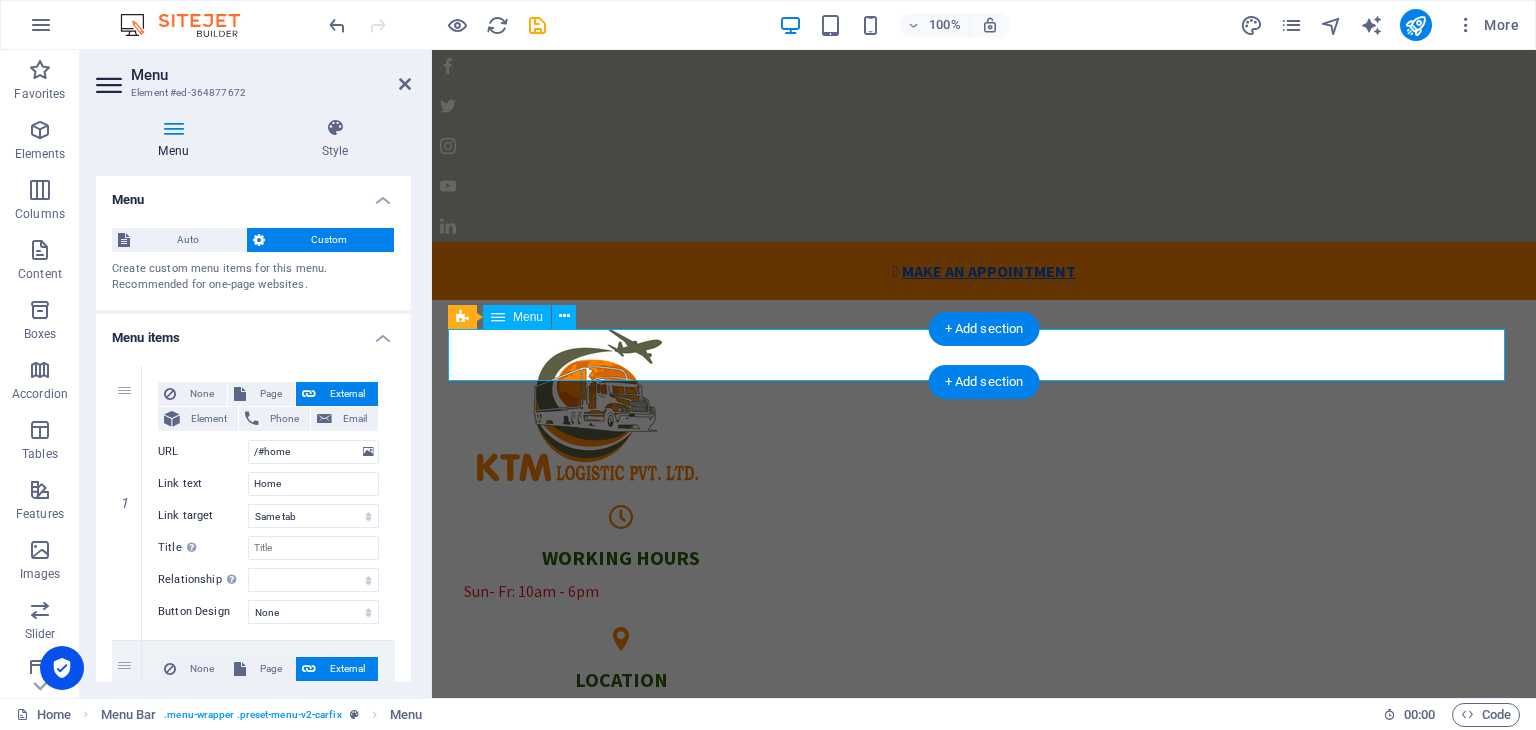 click on "Home About us Our services Testimonials Gallery Contact" at bounding box center (984, 929) 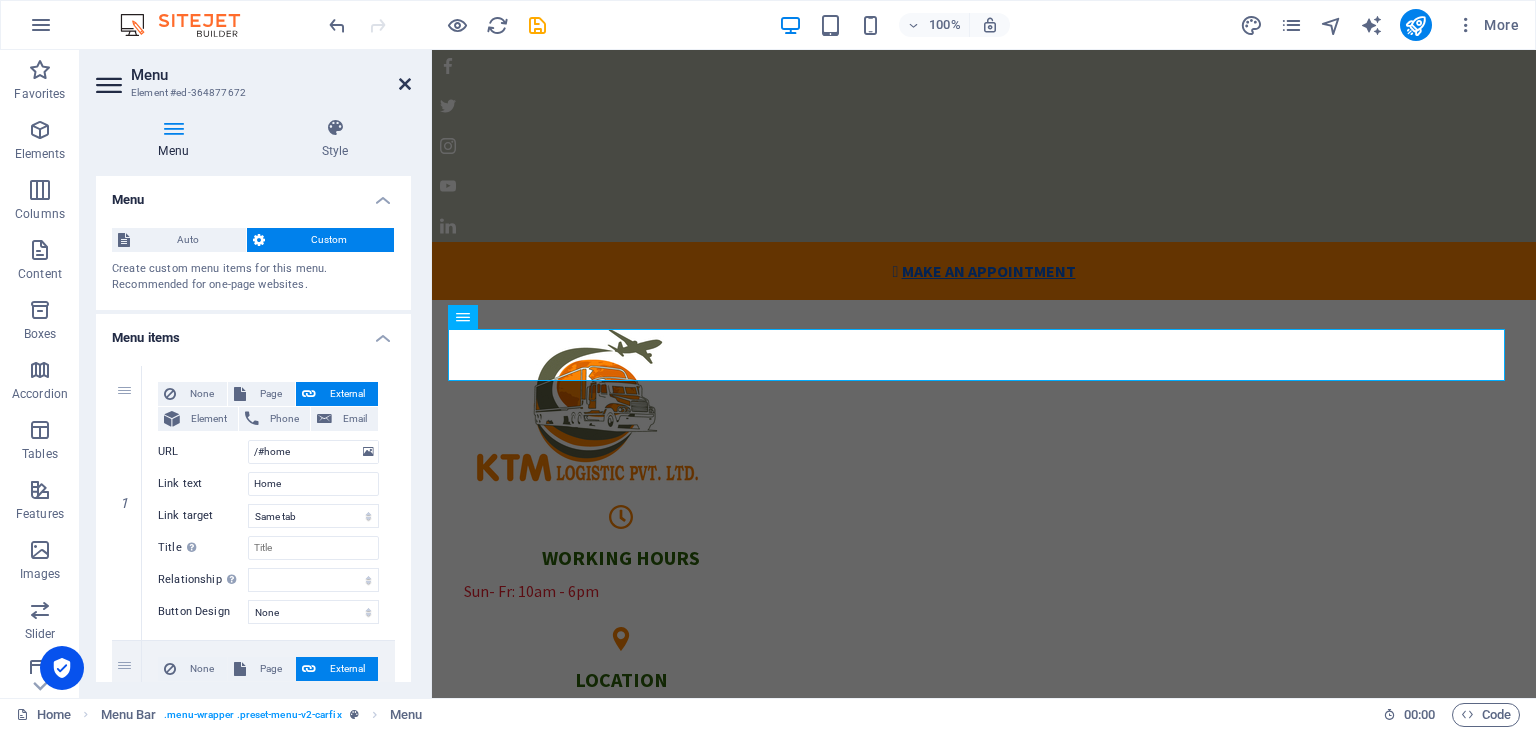 click at bounding box center [405, 84] 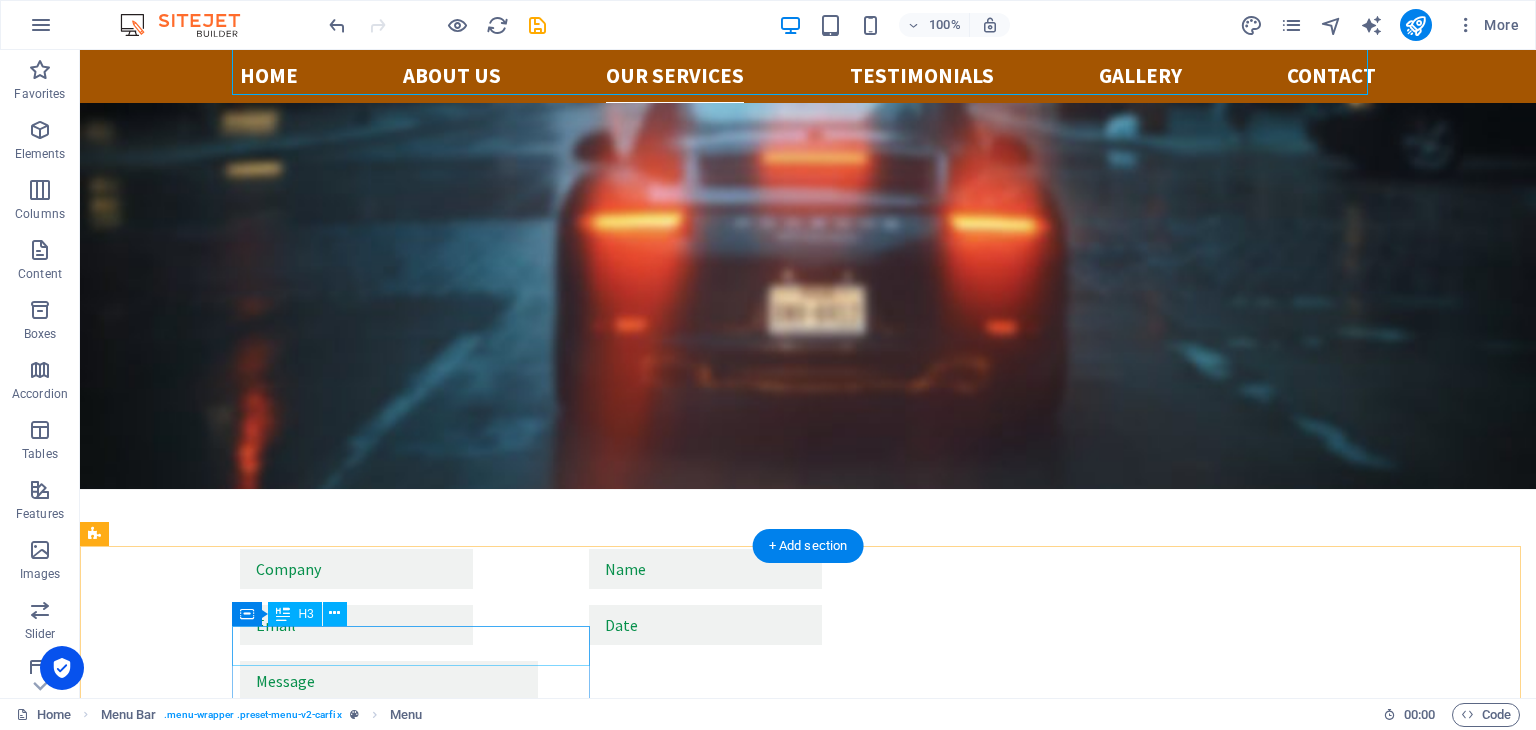 scroll, scrollTop: 3439, scrollLeft: 0, axis: vertical 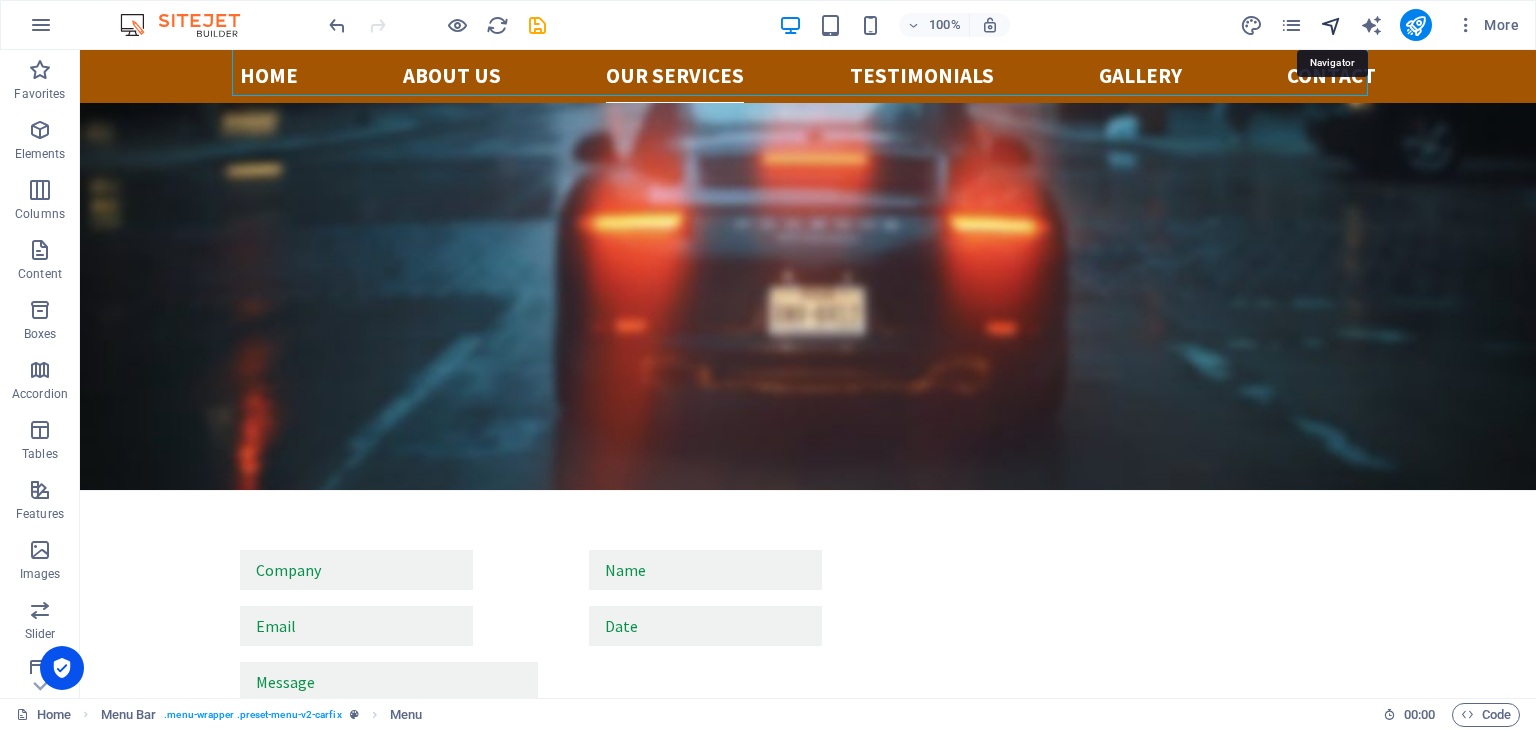 click at bounding box center [1331, 25] 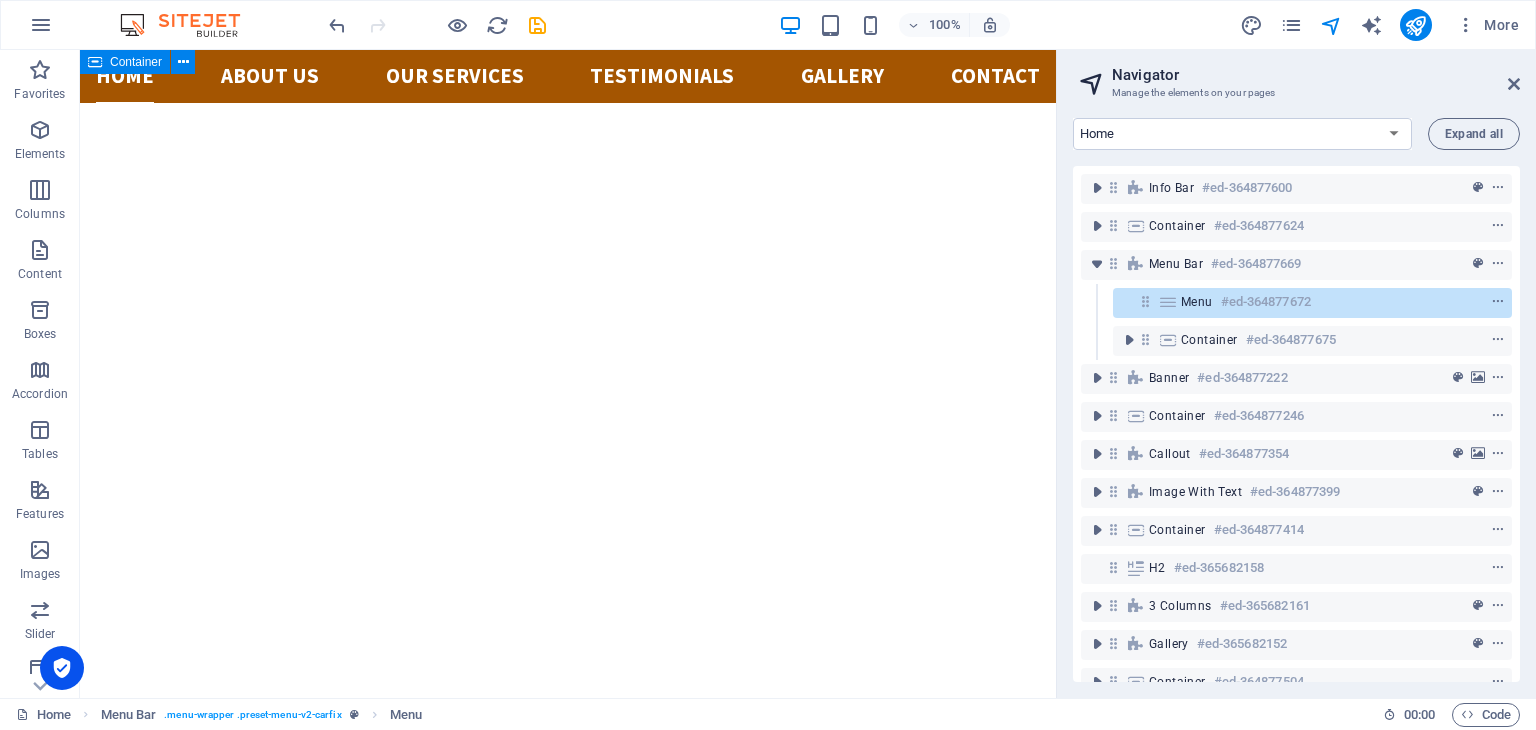 scroll, scrollTop: 600, scrollLeft: 0, axis: vertical 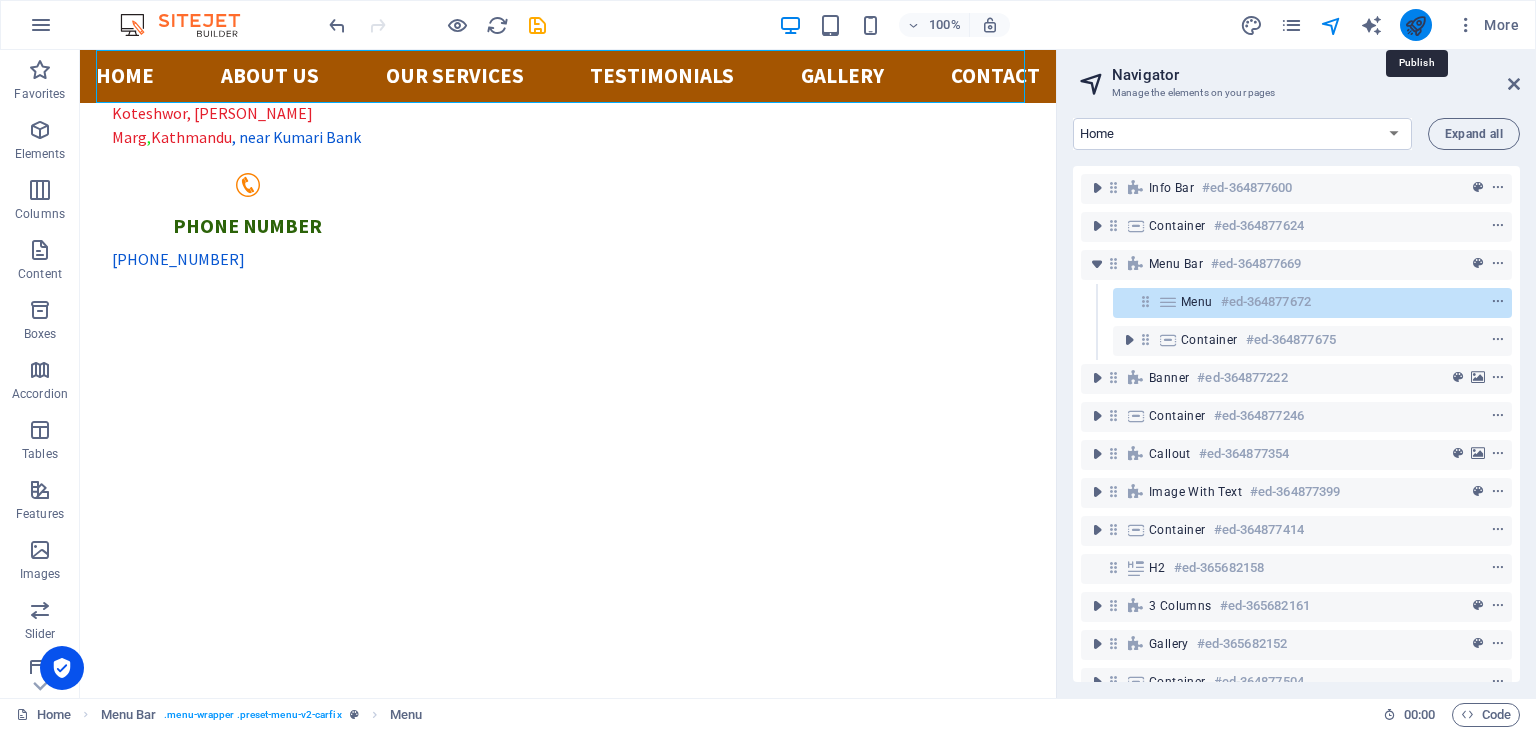 click at bounding box center (1415, 25) 